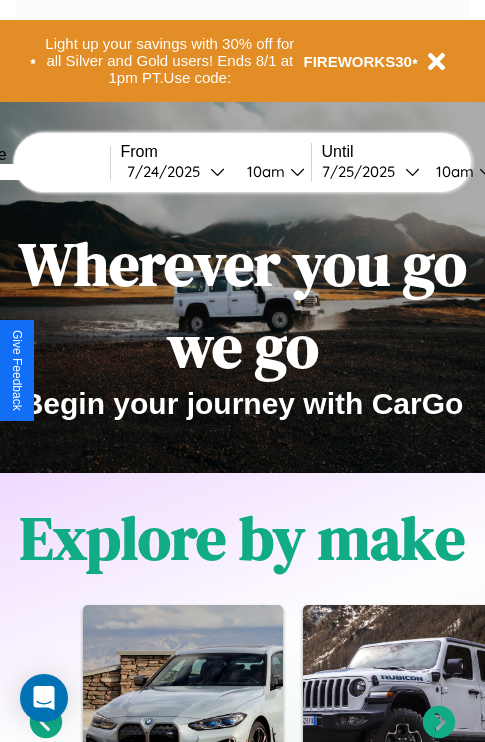 scroll, scrollTop: 308, scrollLeft: 0, axis: vertical 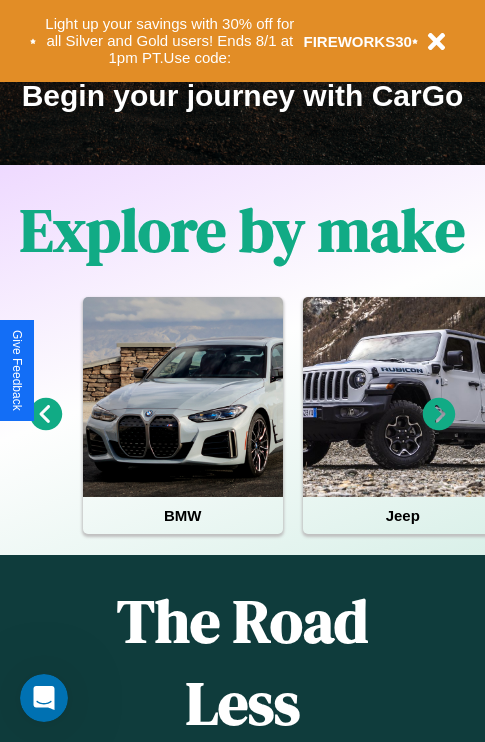 click 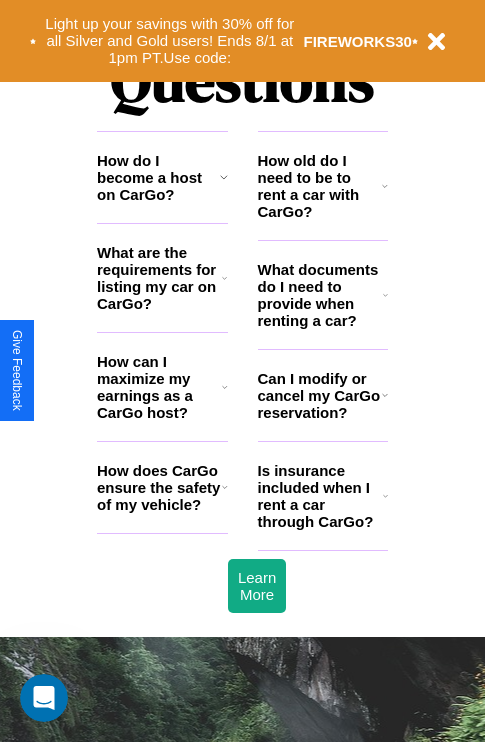 scroll, scrollTop: 2423, scrollLeft: 0, axis: vertical 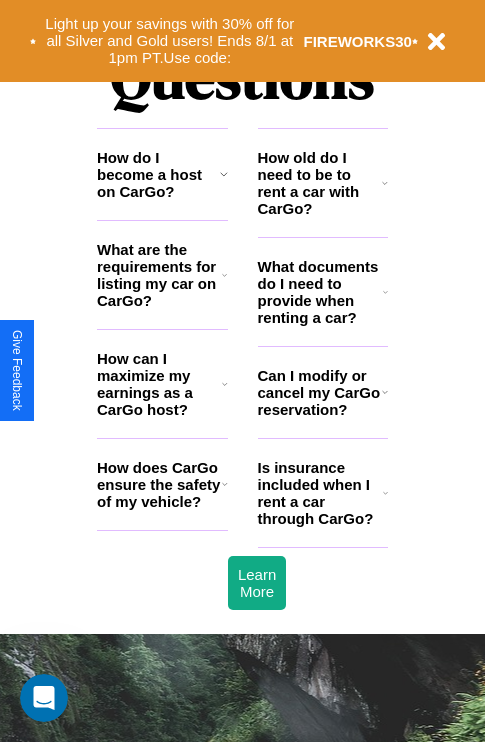 click 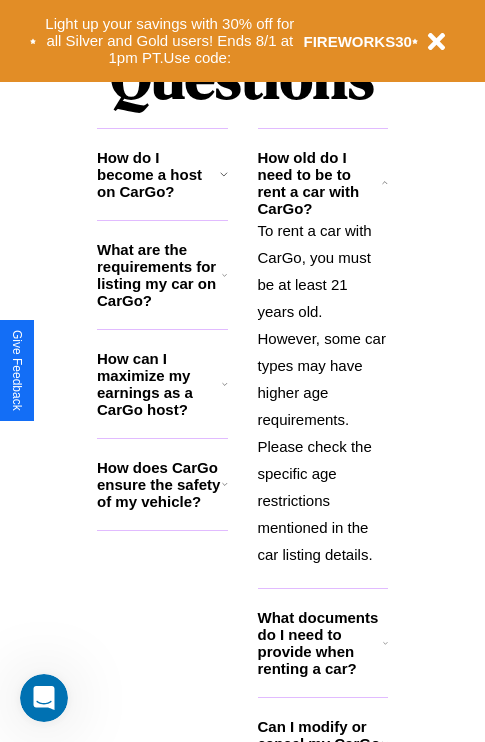 click 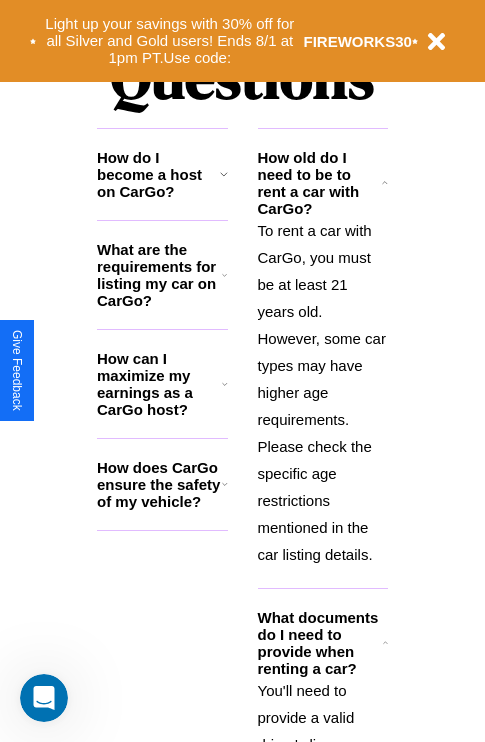 click 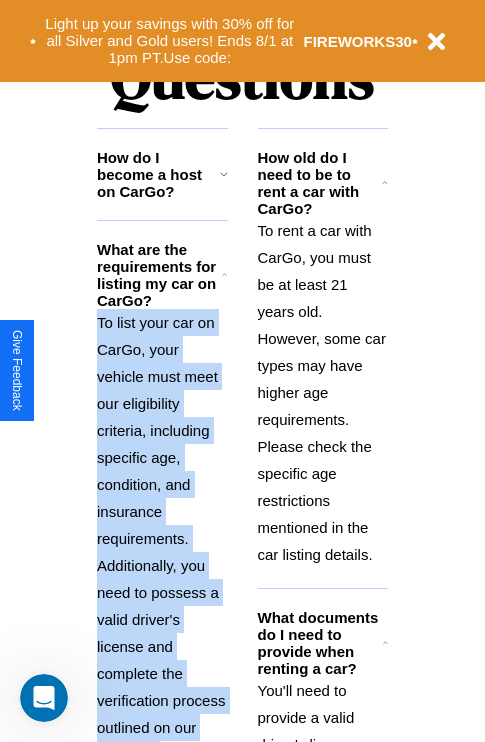 scroll, scrollTop: 2565, scrollLeft: 0, axis: vertical 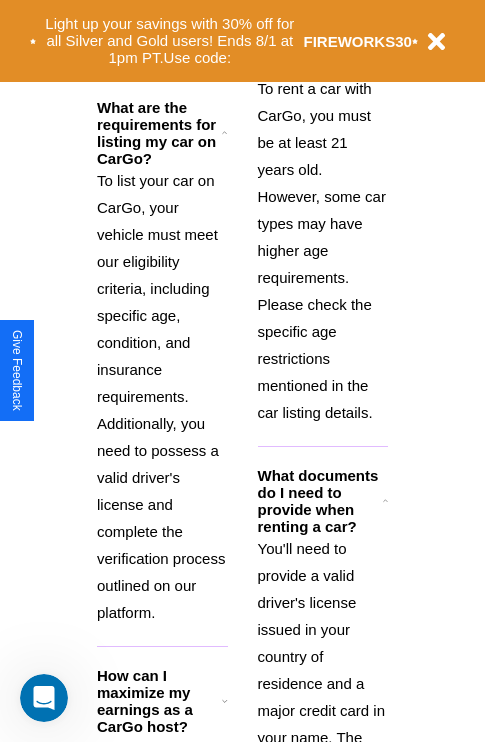 click 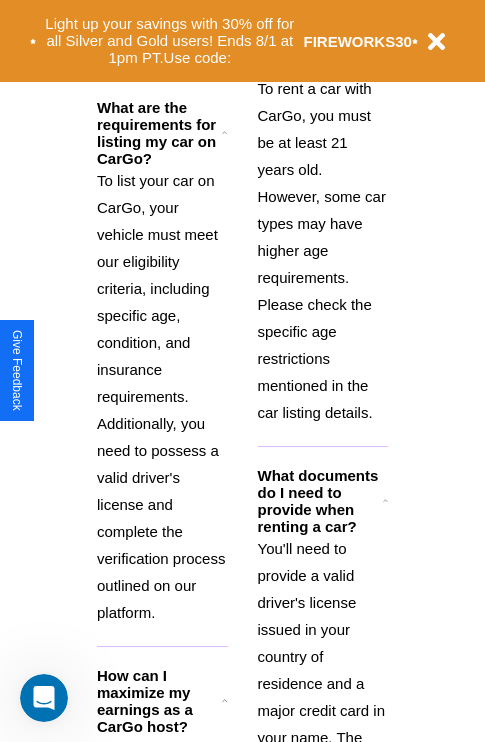 click on "How can I maximize my earnings as a CarGo host?" at bounding box center (159, 701) 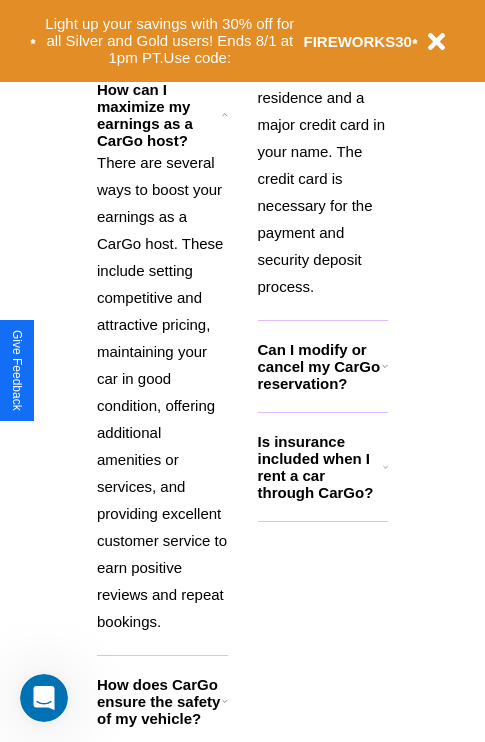 click 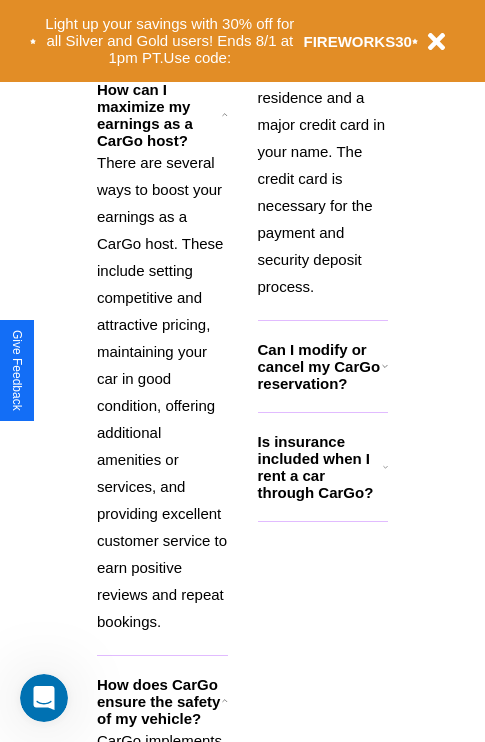 scroll, scrollTop: 1896, scrollLeft: 0, axis: vertical 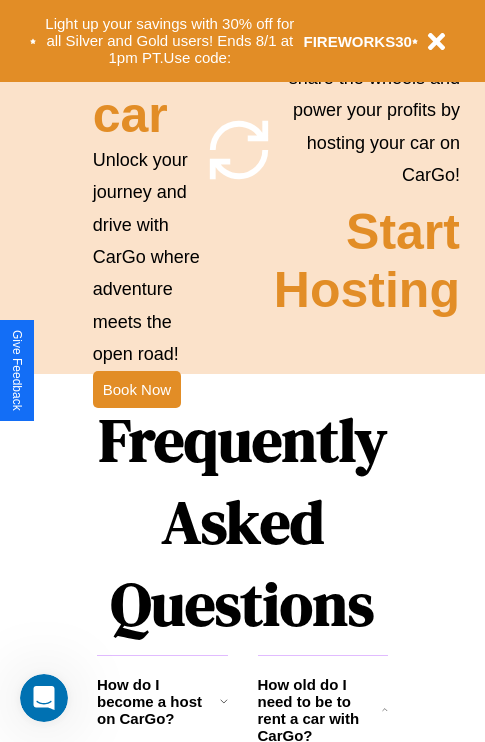 click 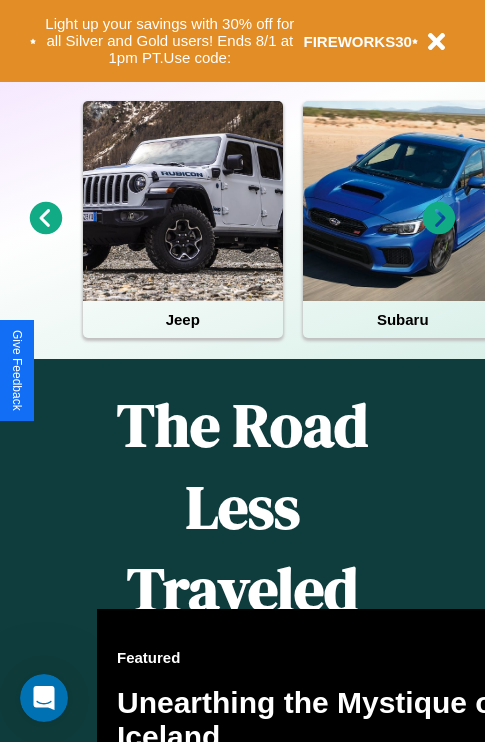 scroll, scrollTop: 0, scrollLeft: 0, axis: both 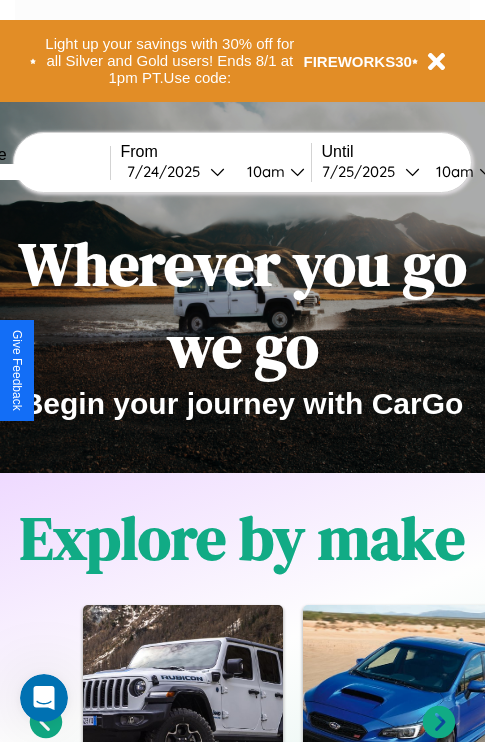 click at bounding box center (35, 172) 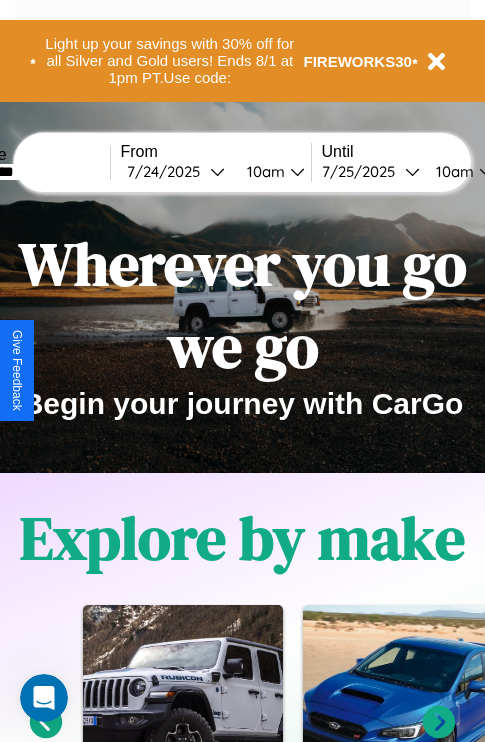 type on "*********" 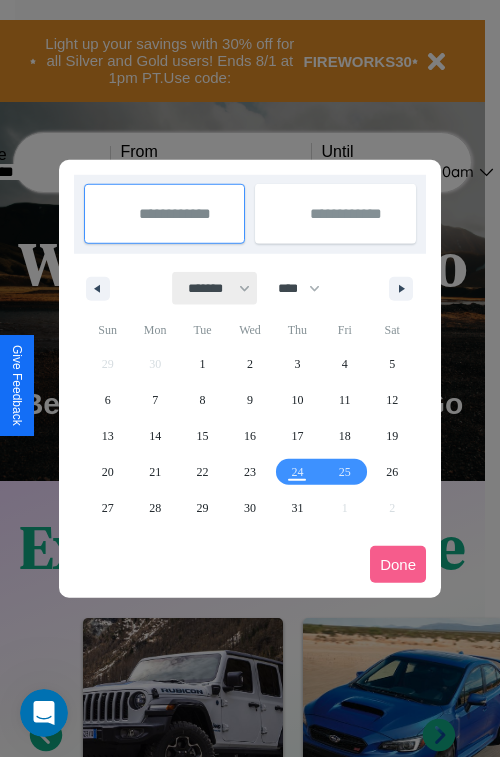 click on "******* ******** ***** ***** *** **** **** ****** ********* ******* ******** ********" at bounding box center [215, 288] 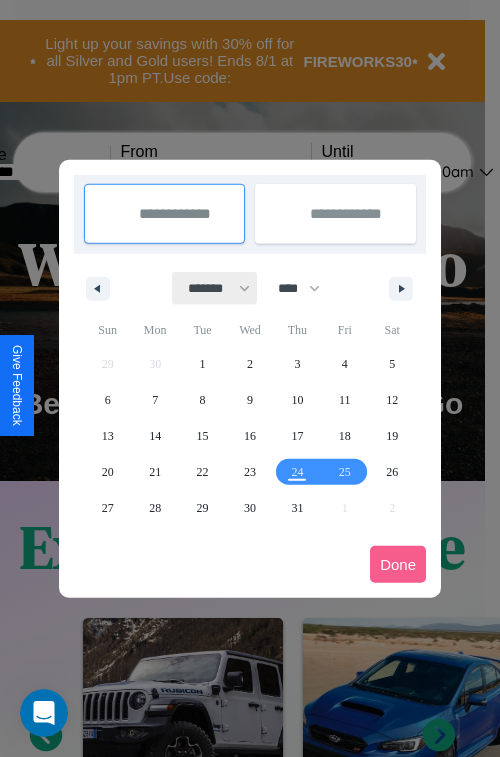select on "*" 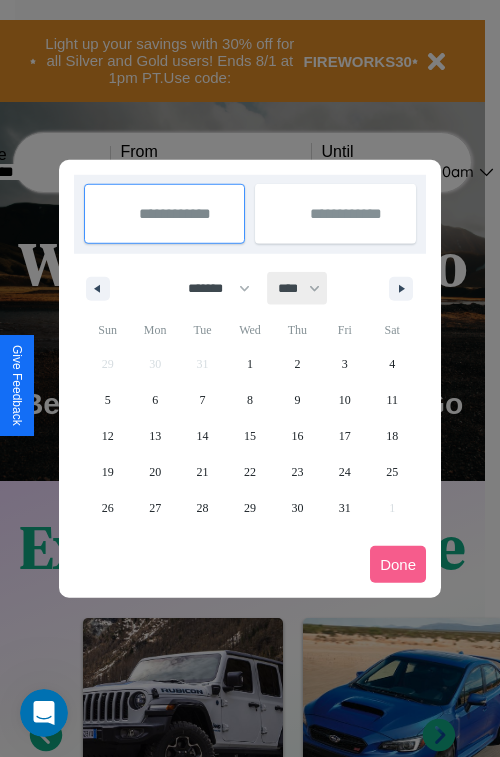 click on "**** **** **** **** **** **** **** **** **** **** **** **** **** **** **** **** **** **** **** **** **** **** **** **** **** **** **** **** **** **** **** **** **** **** **** **** **** **** **** **** **** **** **** **** **** **** **** **** **** **** **** **** **** **** **** **** **** **** **** **** **** **** **** **** **** **** **** **** **** **** **** **** **** **** **** **** **** **** **** **** **** **** **** **** **** **** **** **** **** **** **** **** **** **** **** **** **** **** **** **** **** **** **** **** **** **** **** **** **** **** **** **** **** **** **** **** **** **** **** **** ****" at bounding box center (298, 288) 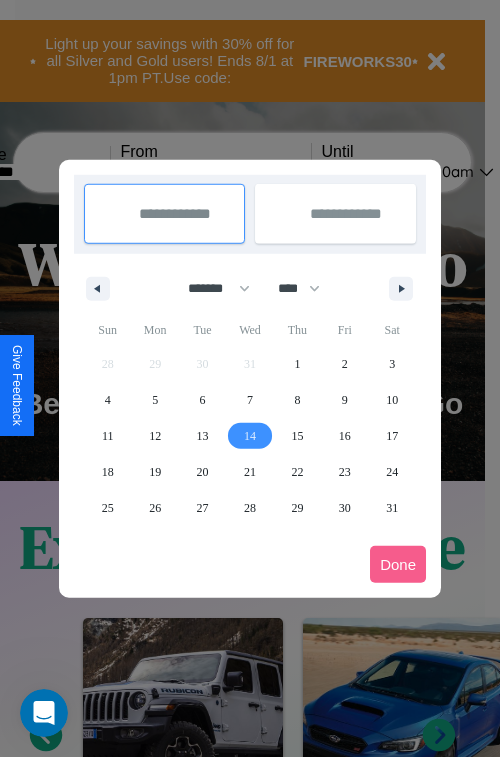 click on "14" at bounding box center [250, 436] 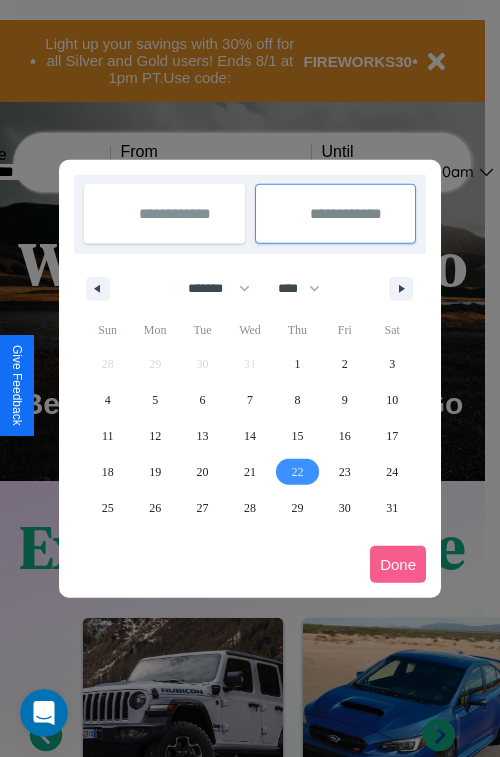 click on "22" at bounding box center (297, 472) 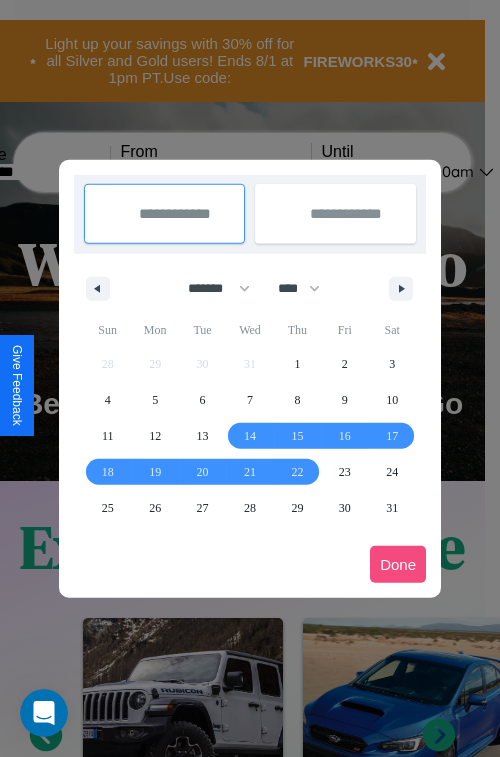 click on "Done" at bounding box center [398, 564] 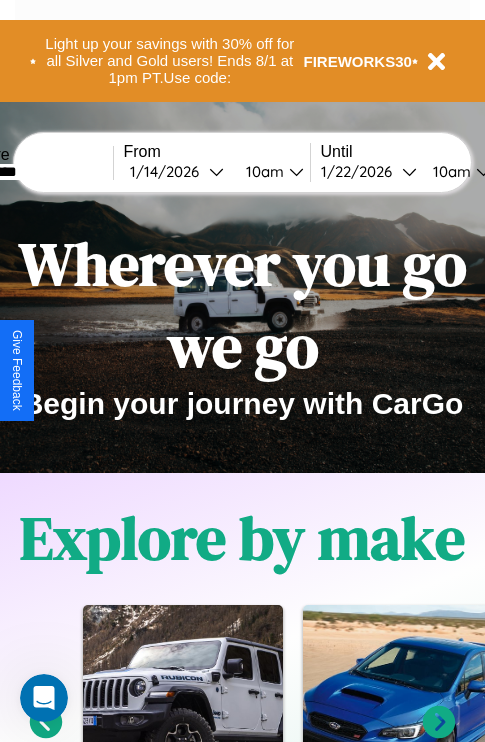 scroll, scrollTop: 0, scrollLeft: 73, axis: horizontal 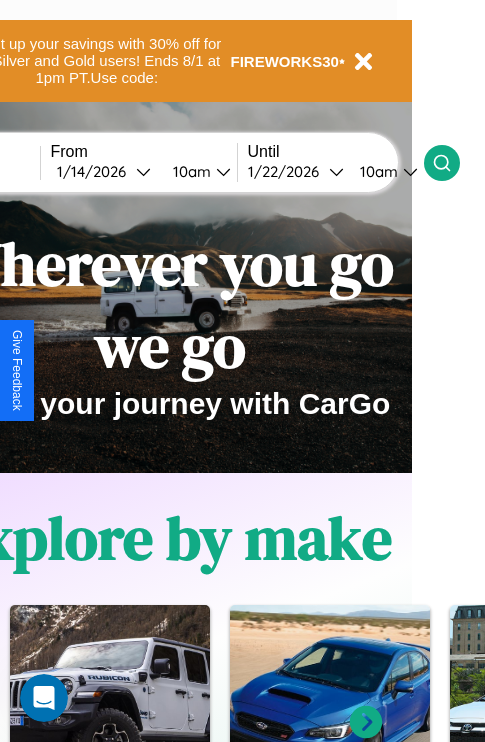 click 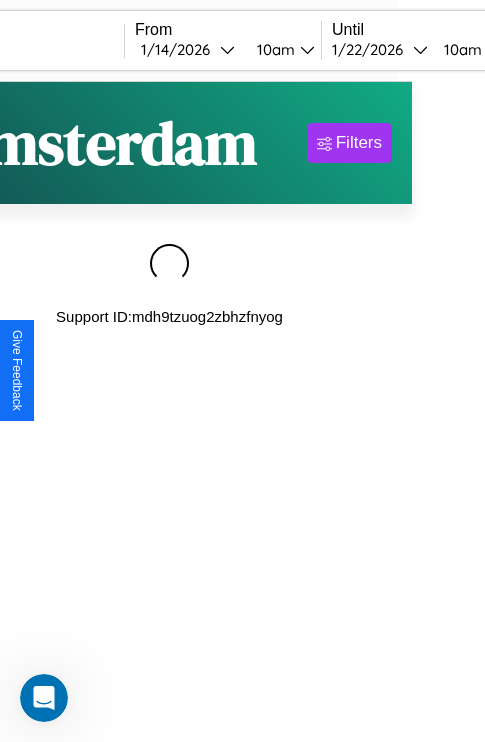 scroll, scrollTop: 0, scrollLeft: 0, axis: both 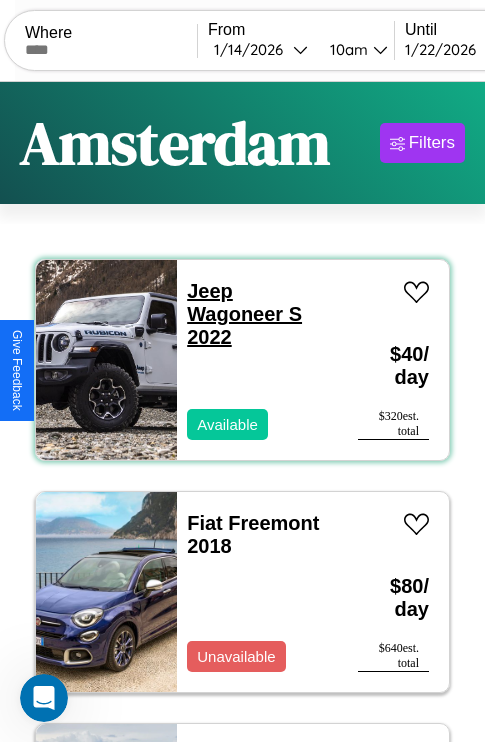 click on "Jeep   Wagoneer S   2022" at bounding box center (244, 314) 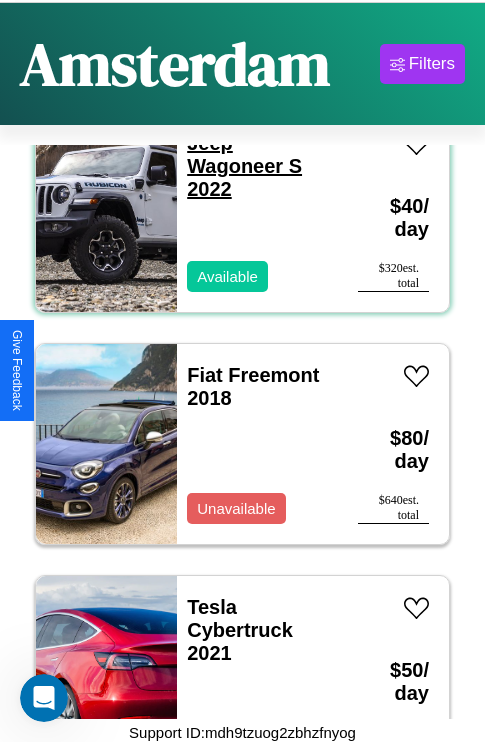 scroll, scrollTop: 95, scrollLeft: 0, axis: vertical 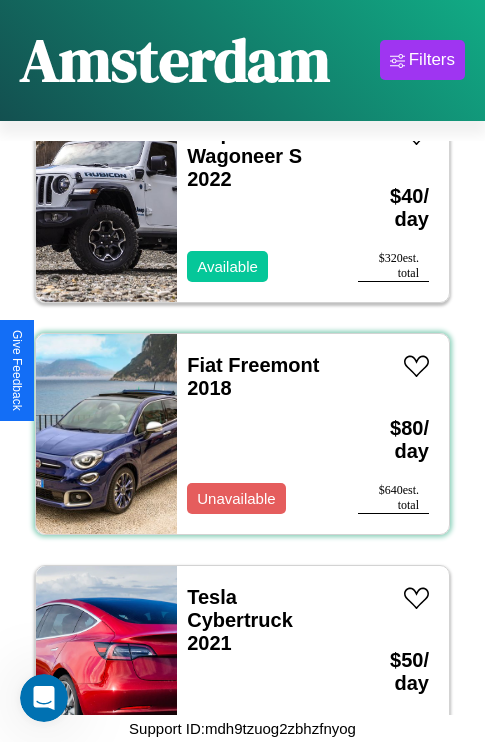 click on "Fiat   Freemont   2018 Unavailable" at bounding box center [257, 434] 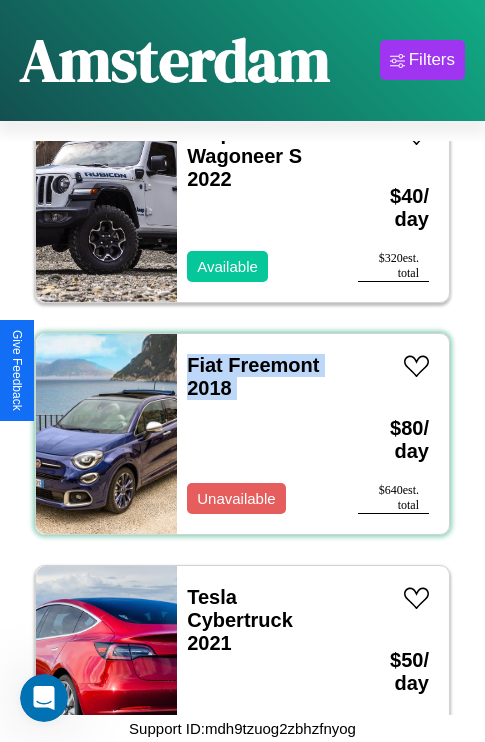 click on "Fiat   Freemont   2018 Unavailable" at bounding box center [257, 434] 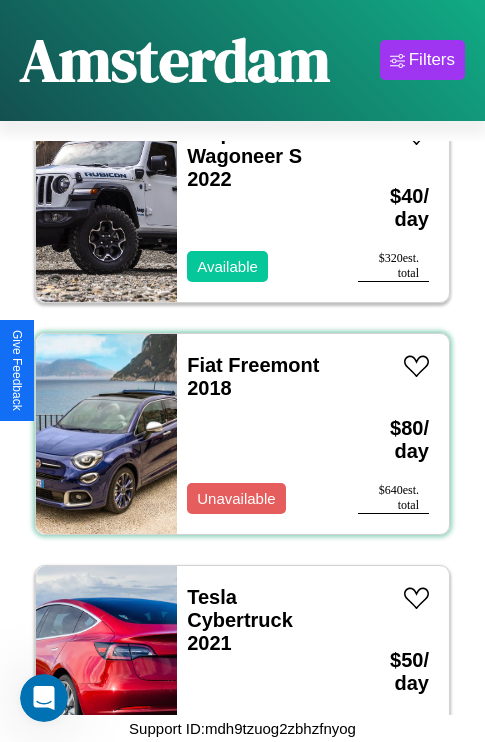 click on "Fiat   Freemont   2018 Unavailable" at bounding box center (257, 434) 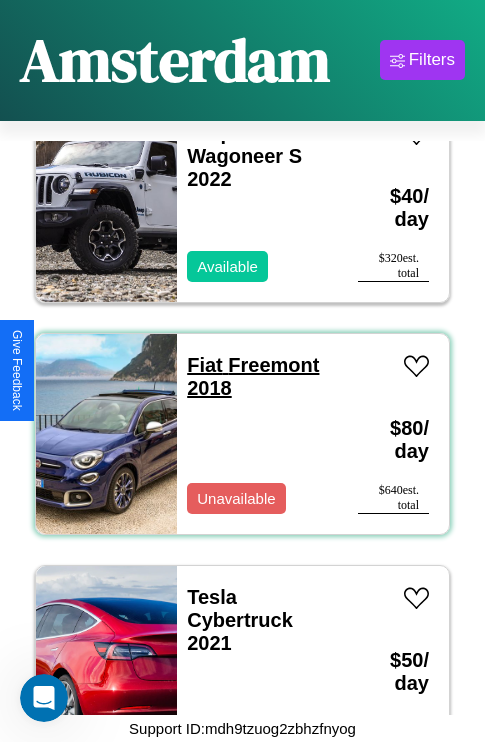 click on "Fiat   Freemont   2018" at bounding box center (253, 376) 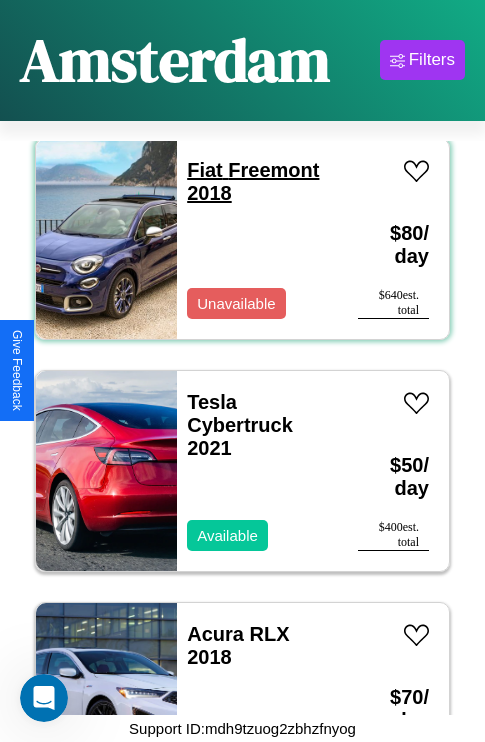 scroll, scrollTop: 307, scrollLeft: 0, axis: vertical 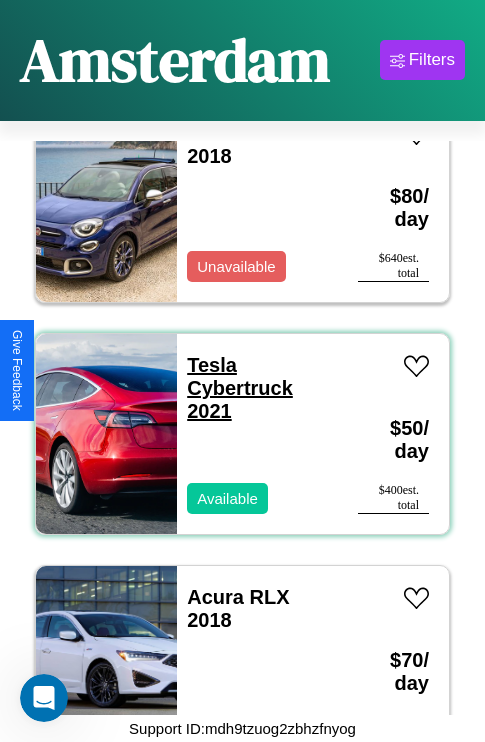click on "Tesla   Cybertruck   2021" at bounding box center (240, 388) 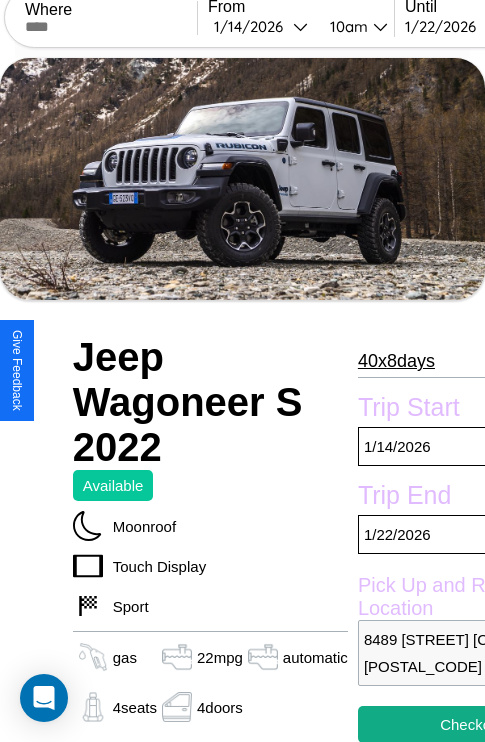 scroll, scrollTop: 13, scrollLeft: 0, axis: vertical 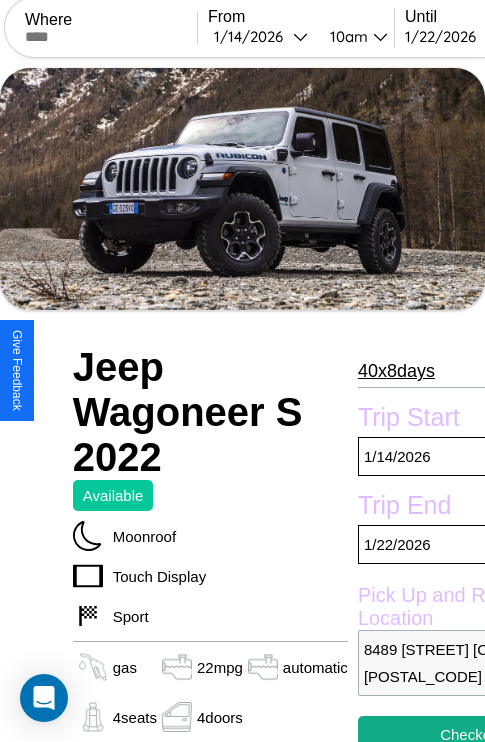 click on "40  x  8  days" at bounding box center (396, 371) 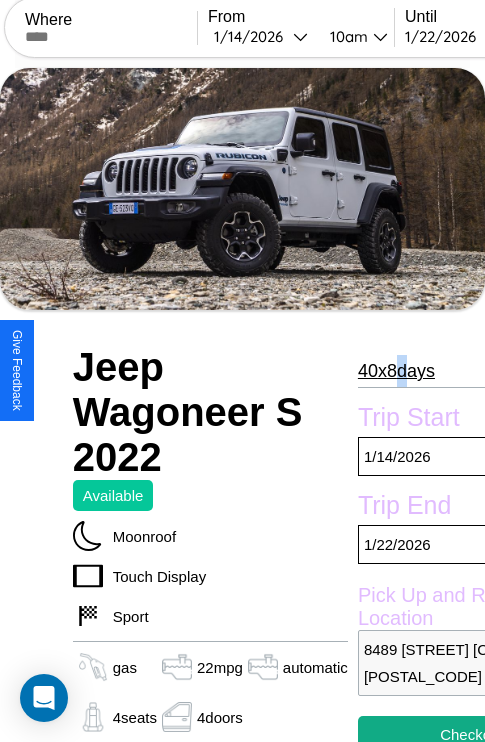 click on "40  x  8  days" at bounding box center (396, 371) 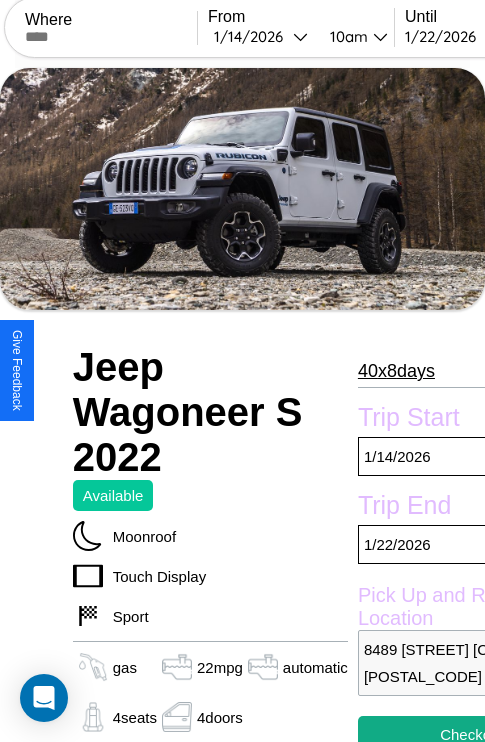 click on "40  x  8  days" at bounding box center (396, 371) 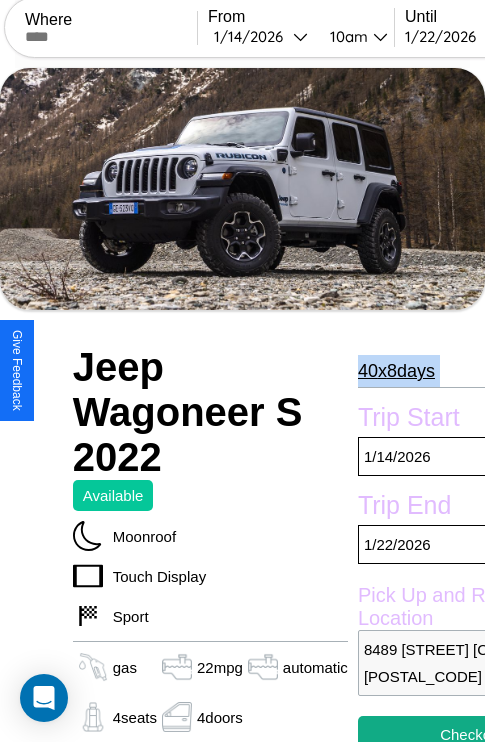 click on "40  x  8  days" at bounding box center (396, 371) 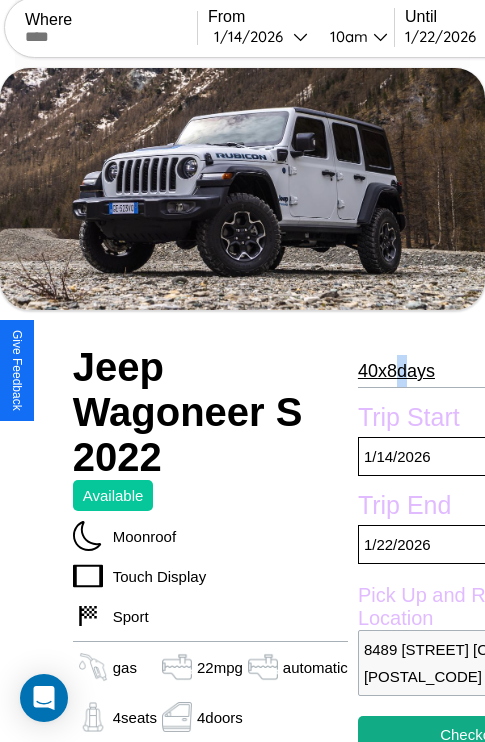 click on "40  x  8  days" at bounding box center [396, 371] 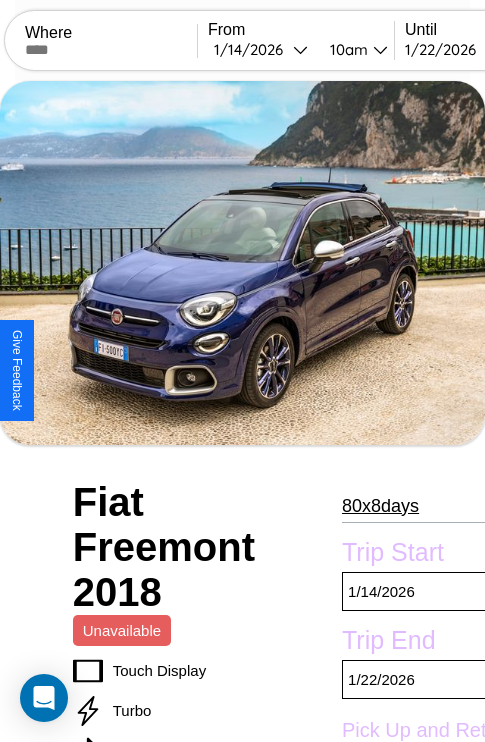scroll, scrollTop: 765, scrollLeft: 48, axis: both 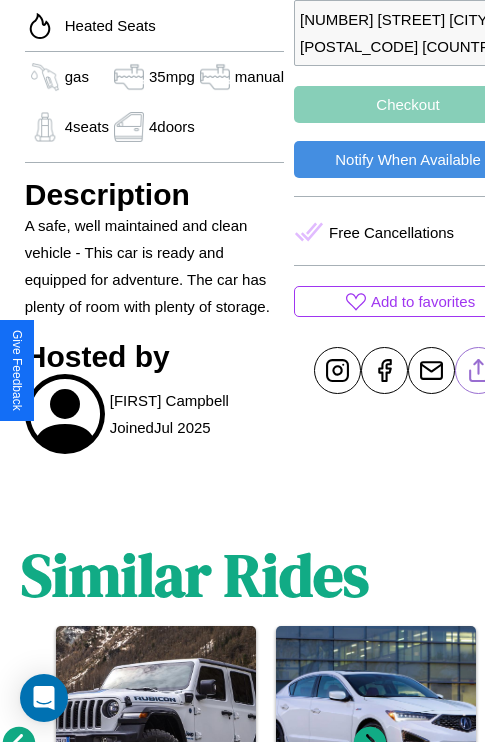 click 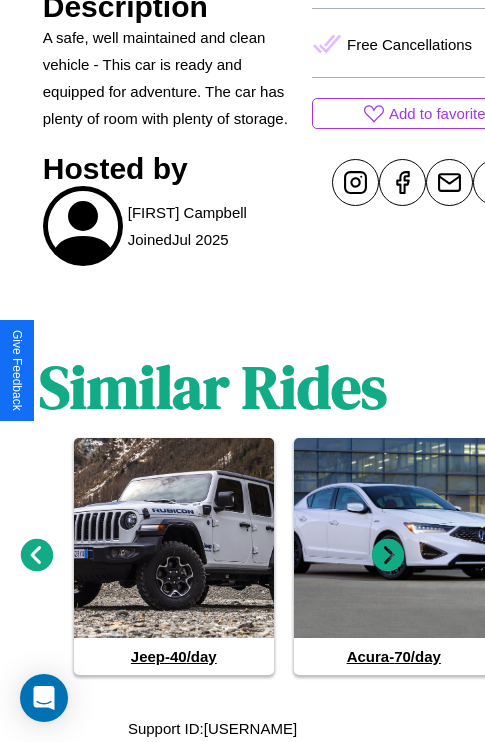 click 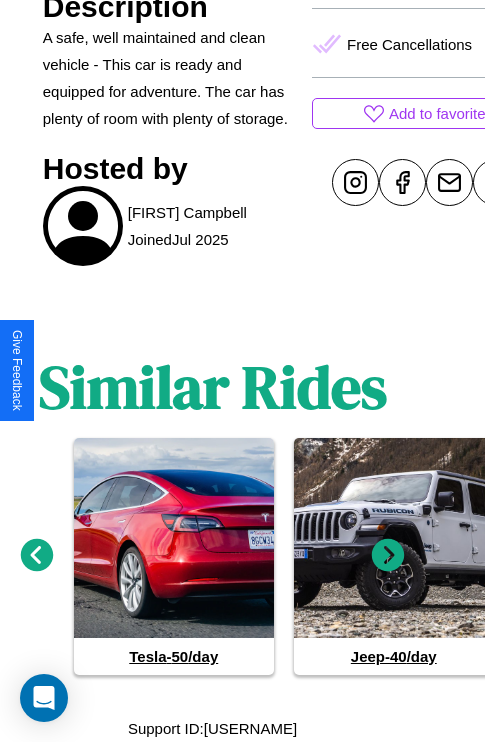 click 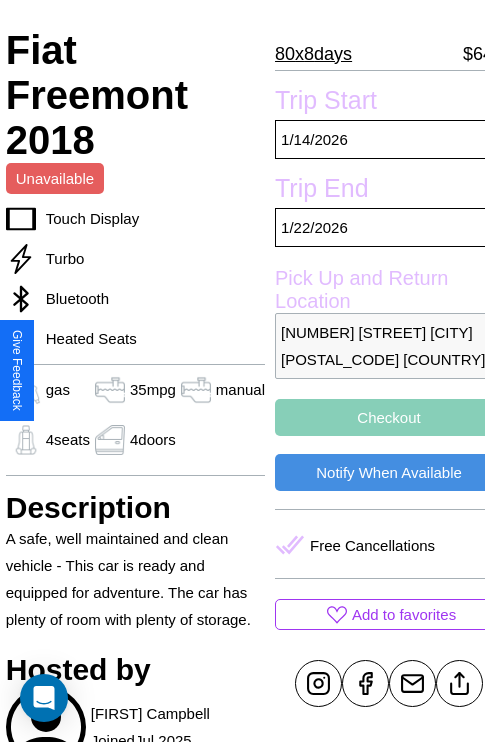 scroll, scrollTop: 427, scrollLeft: 68, axis: both 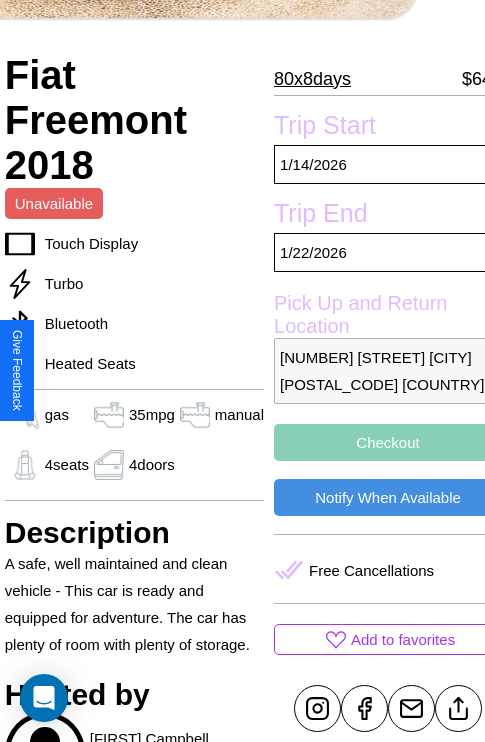 click on "[NUMBER] [STREET] [CITY] [POSTAL_CODE] [COUNTRY]" at bounding box center (388, 371) 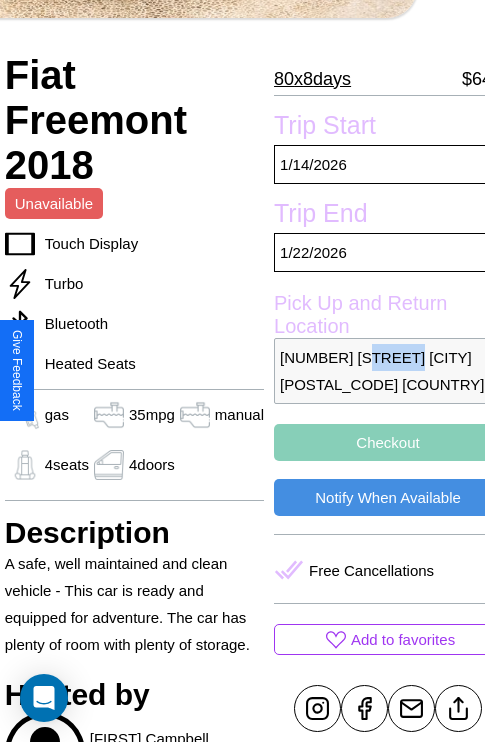 click on "[NUMBER] [STREET] [CITY] [POSTAL_CODE] [COUNTRY]" at bounding box center (388, 371) 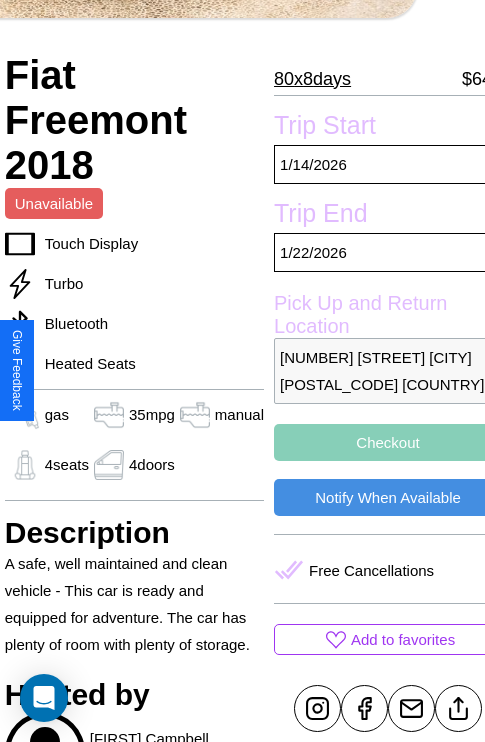 click on "[NUMBER] [STREET] [CITY] [POSTAL_CODE] [COUNTRY]" at bounding box center [388, 371] 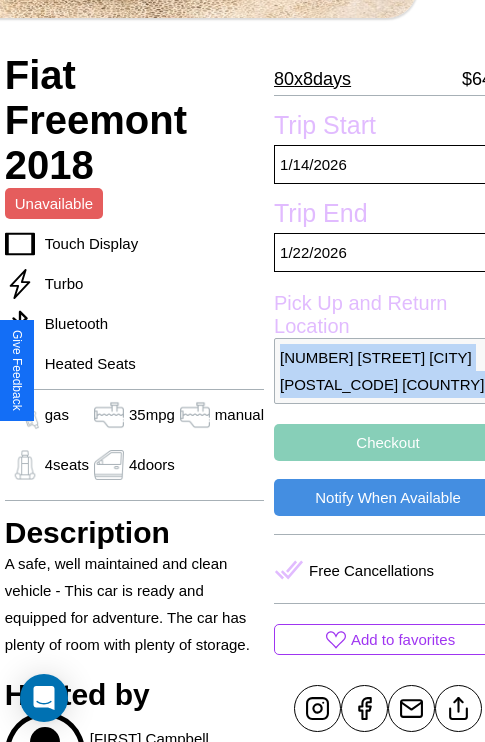 click on "[NUMBER] [STREET] [CITY] [POSTAL_CODE] [COUNTRY]" at bounding box center (388, 371) 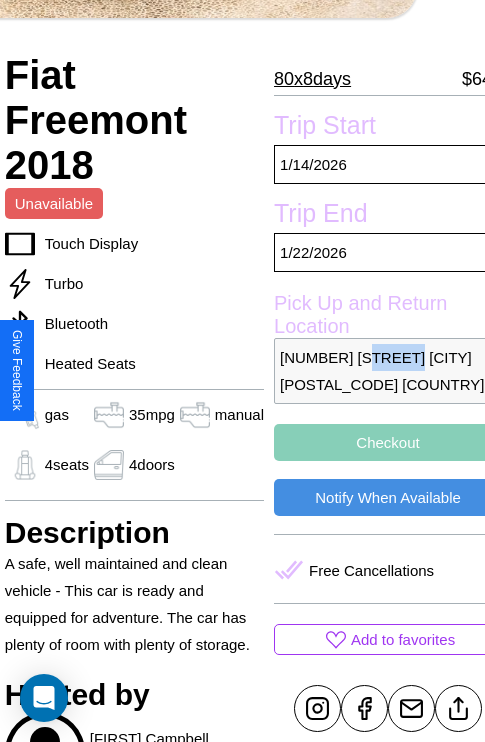 click on "[NUMBER] [STREET] [CITY] [POSTAL_CODE] [COUNTRY]" at bounding box center [388, 371] 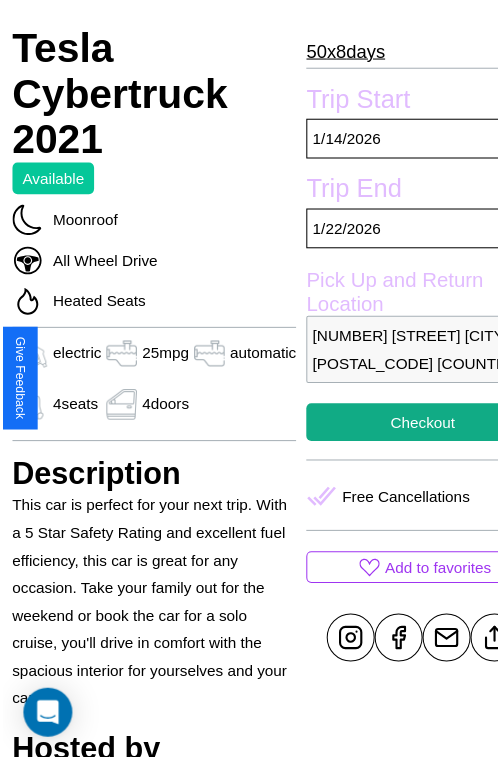 scroll, scrollTop: 550, scrollLeft: 96, axis: both 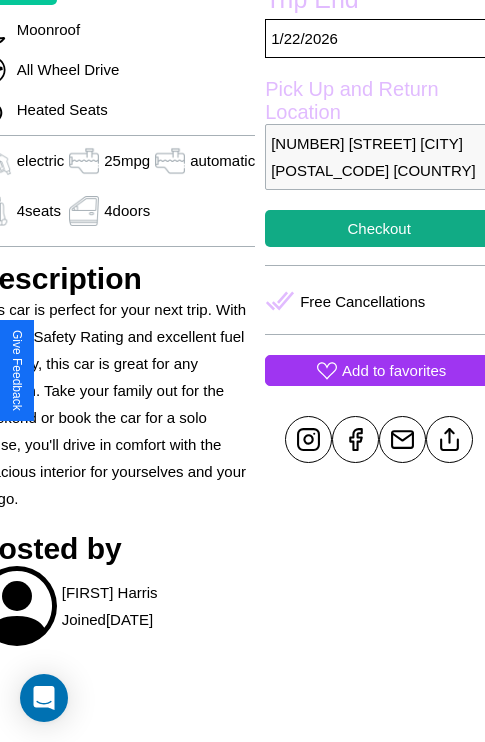 click on "Add to favorites" at bounding box center [394, 370] 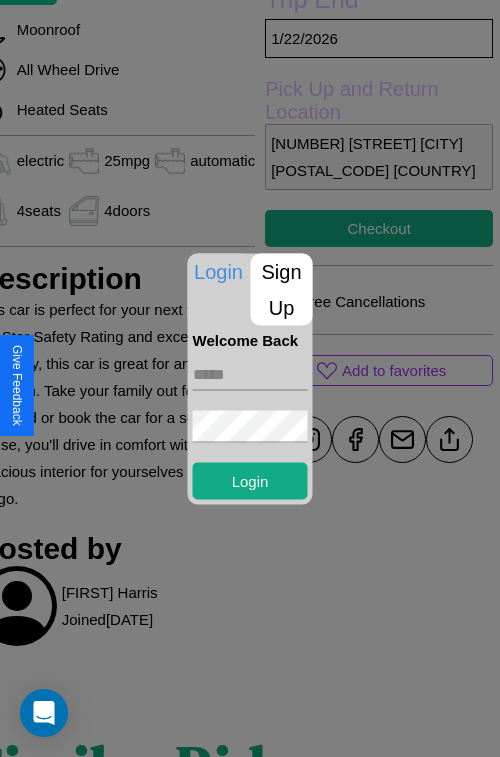 click at bounding box center [250, 374] 